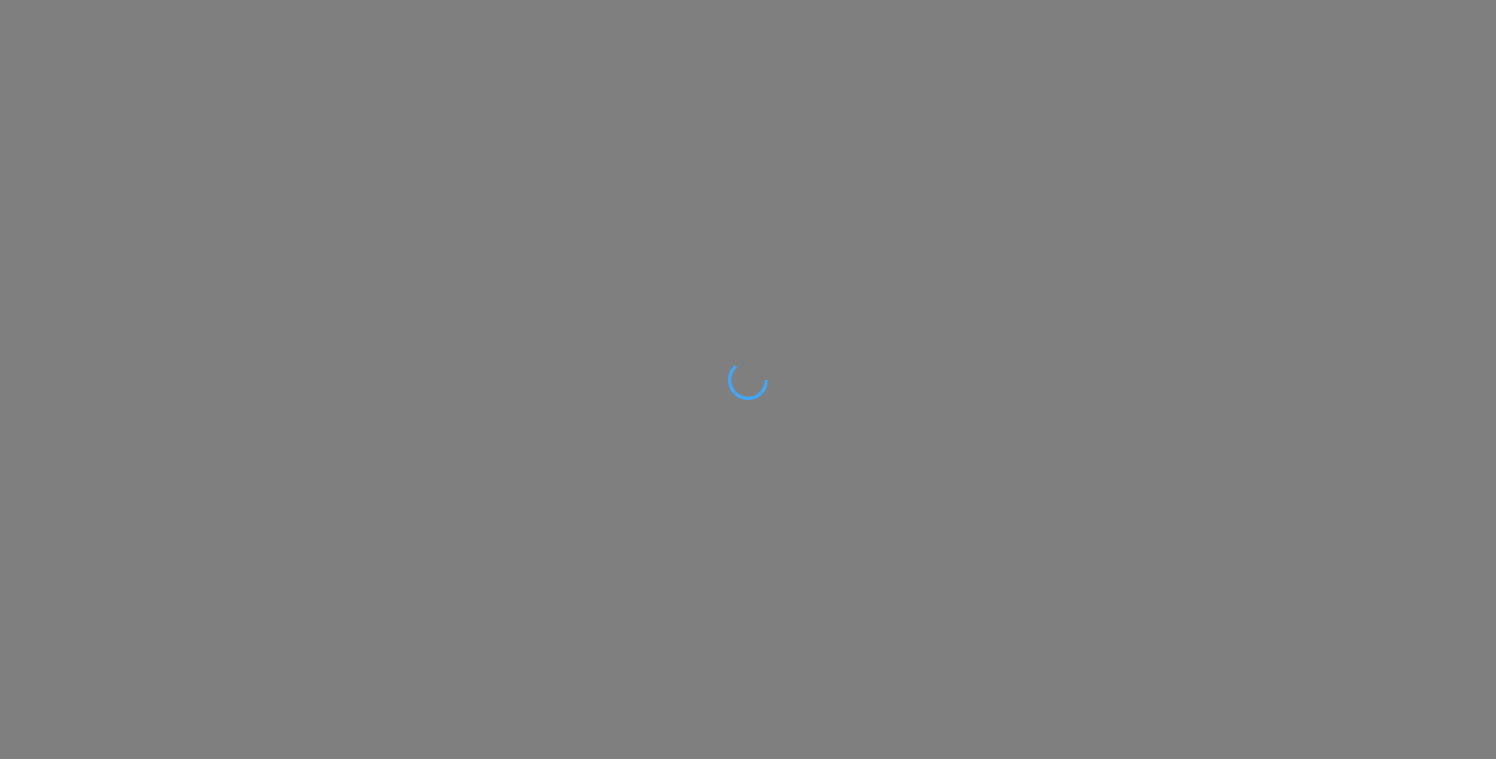 scroll, scrollTop: 0, scrollLeft: 0, axis: both 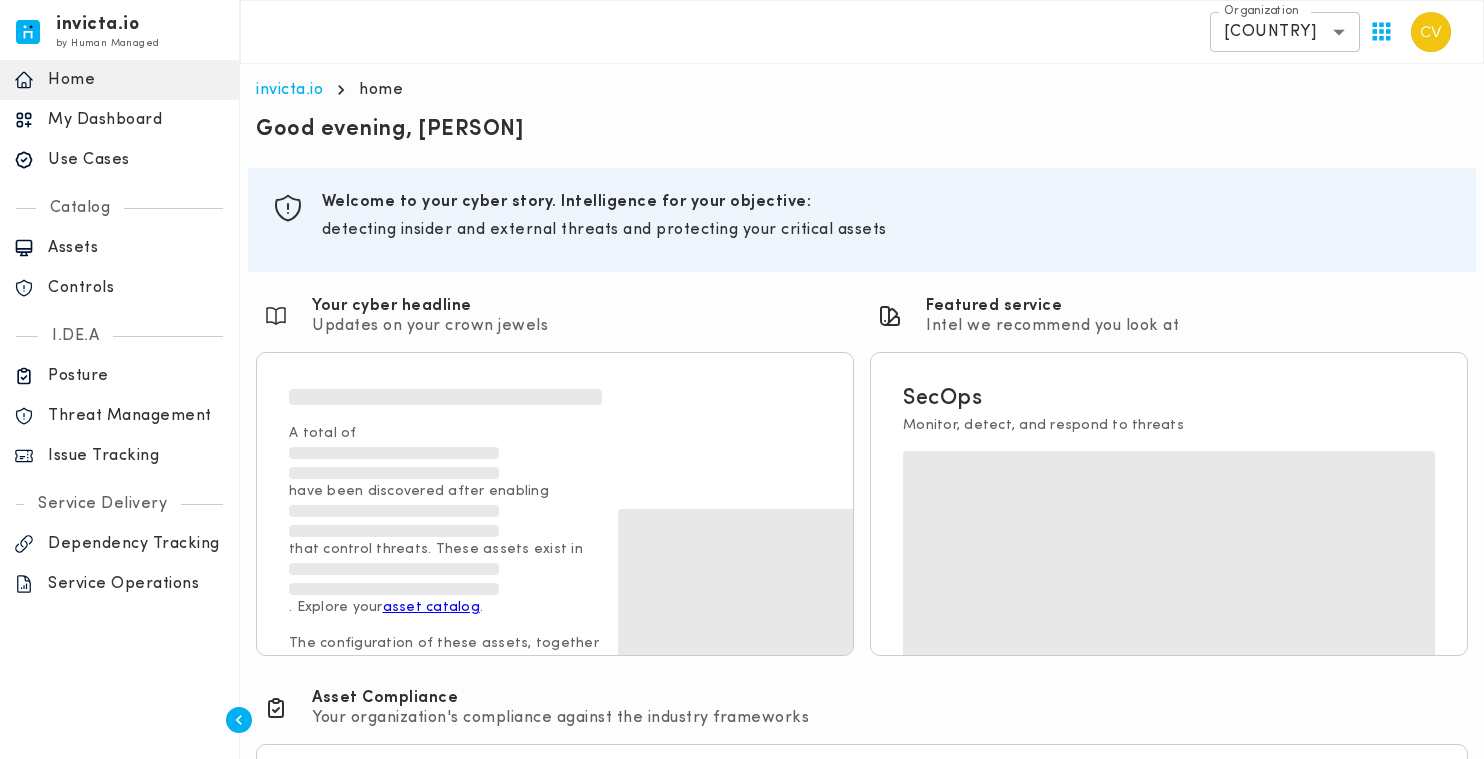 click on "Use Cases" at bounding box center [136, 160] 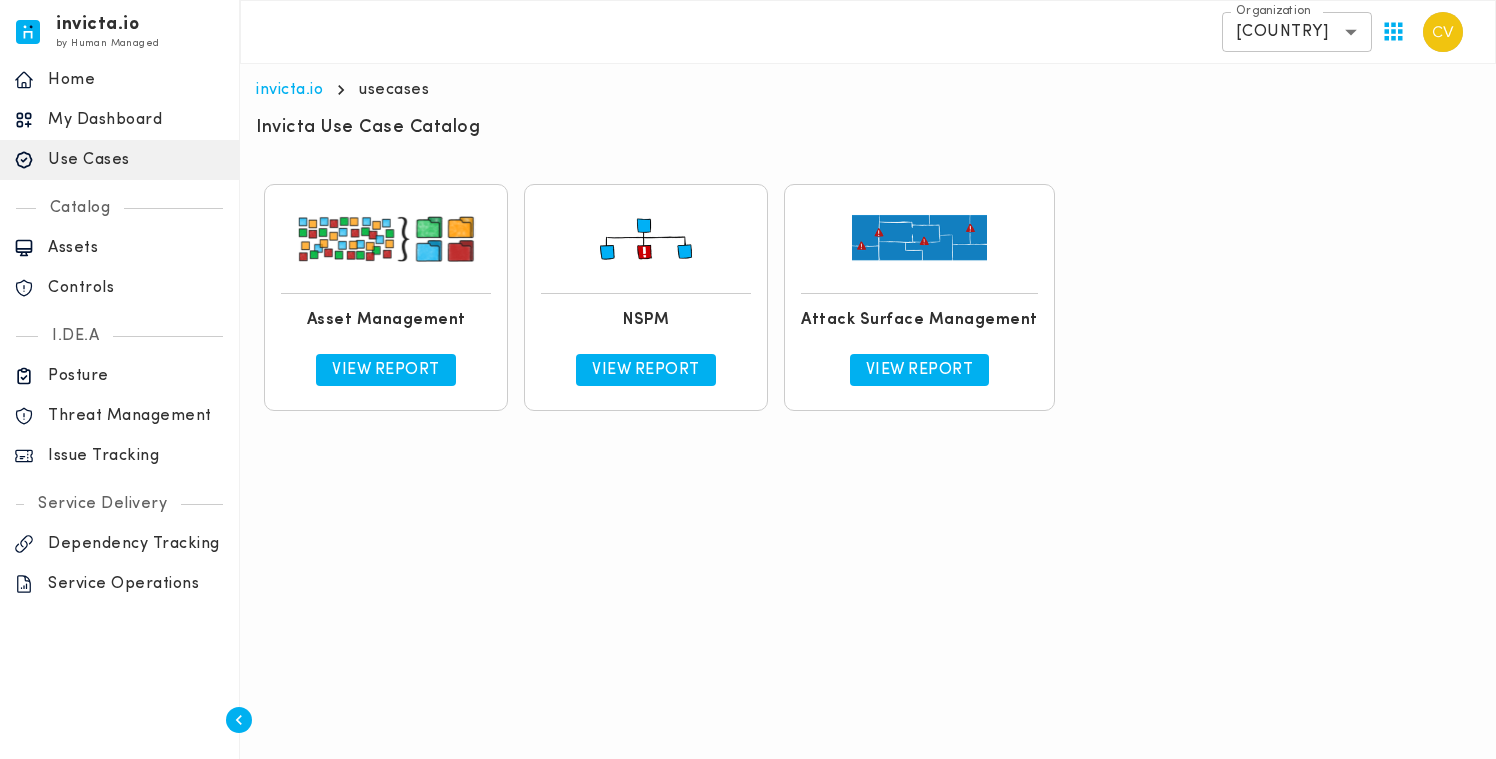 click on "View Report" at bounding box center (646, 370) 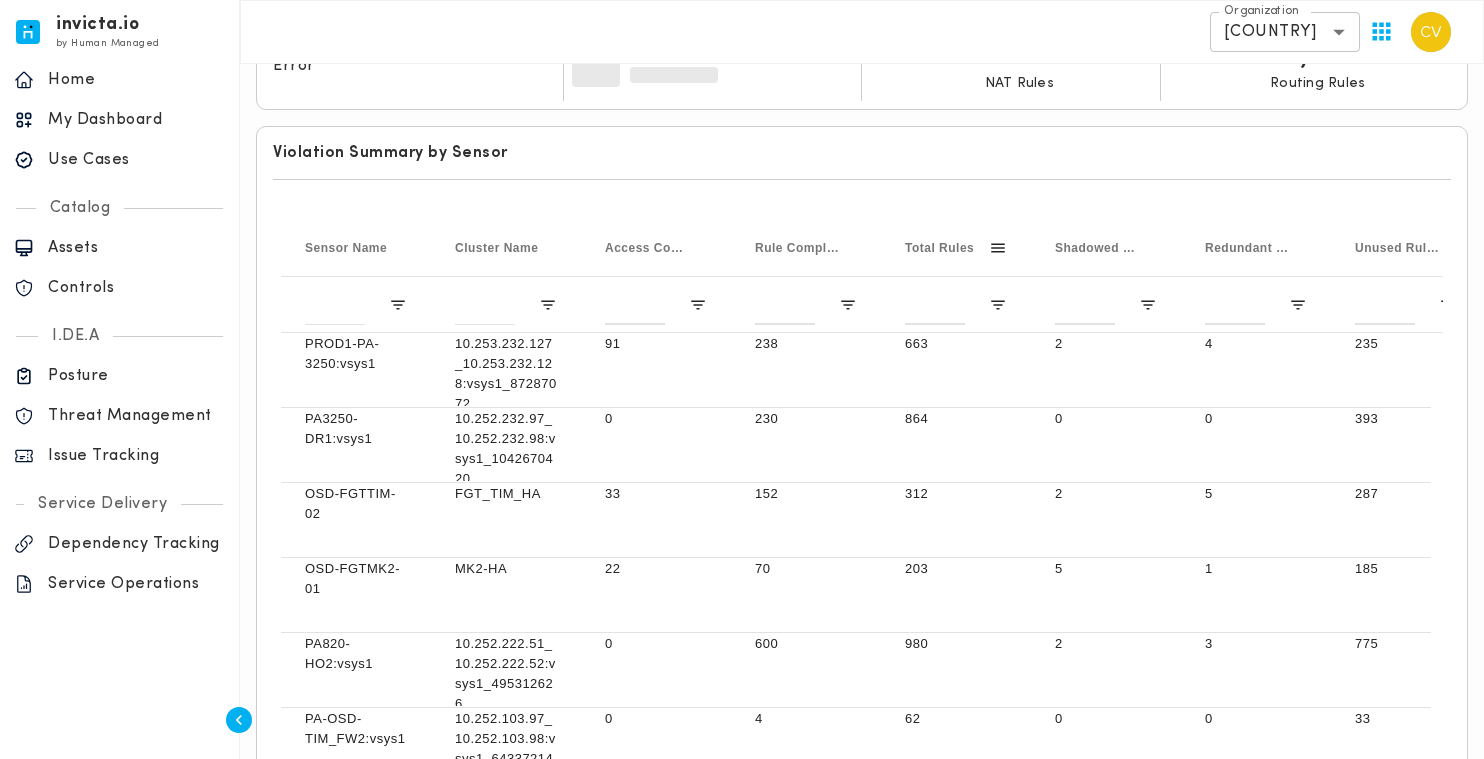 scroll, scrollTop: 464, scrollLeft: 0, axis: vertical 